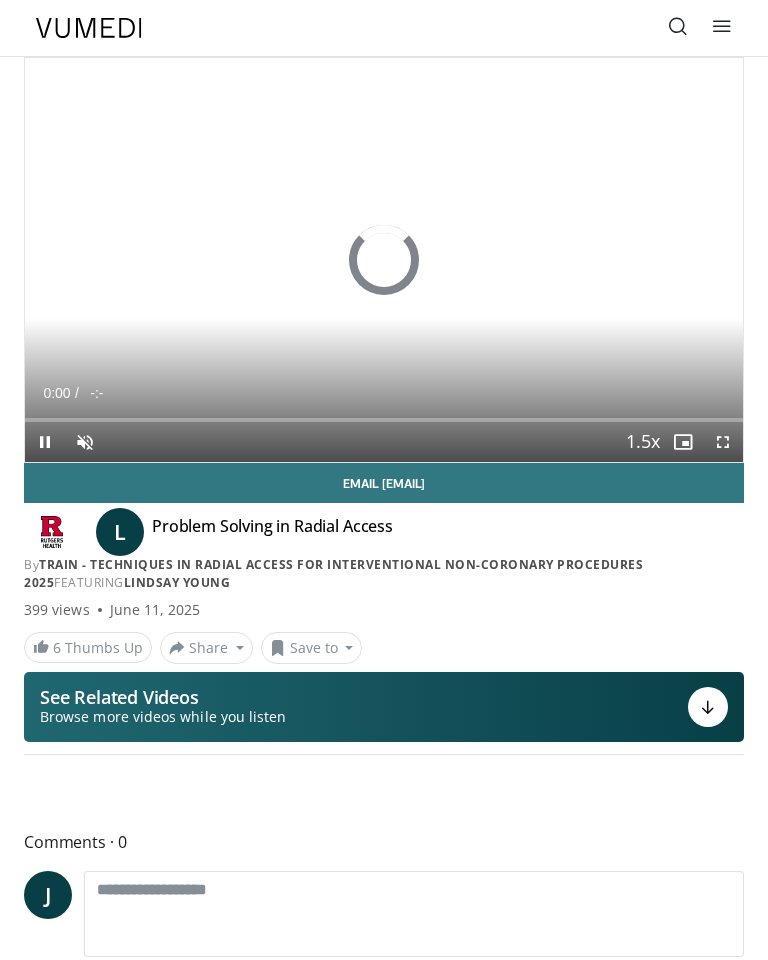 scroll, scrollTop: 0, scrollLeft: 0, axis: both 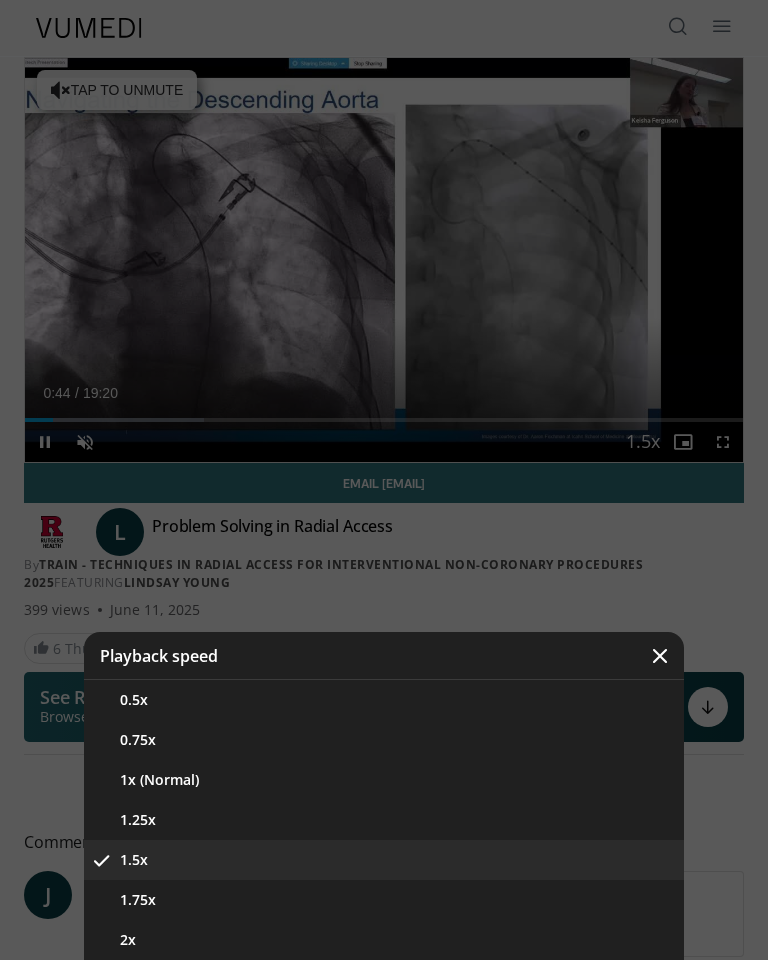 click on "2x" at bounding box center (384, 940) 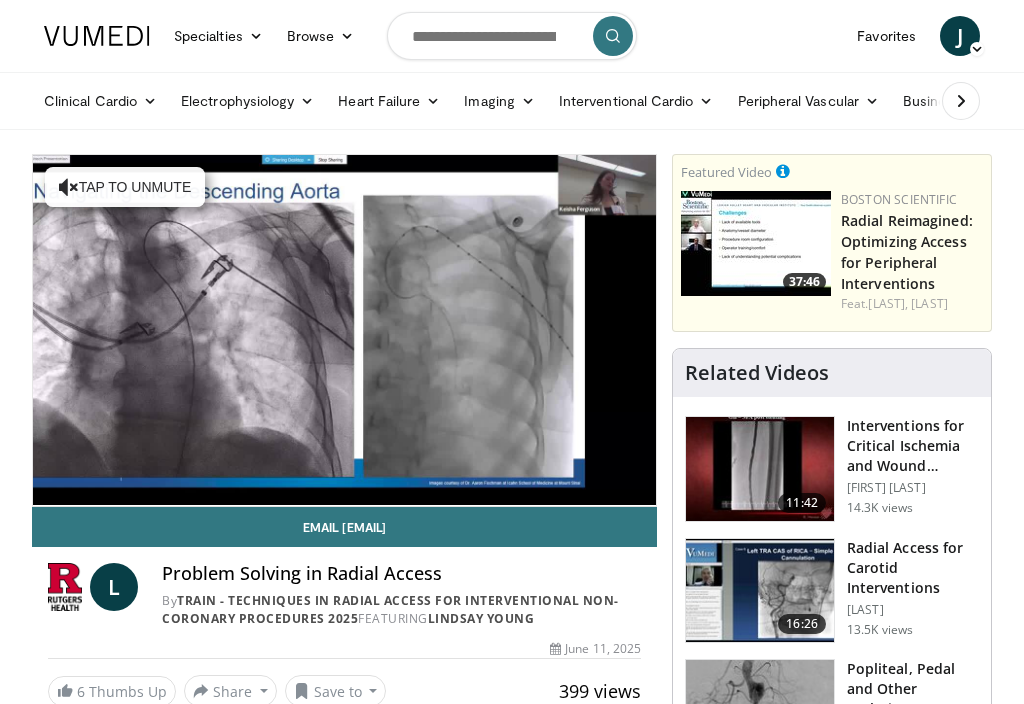 click on "Radial Access for Carotid Interventions" at bounding box center (913, 568) 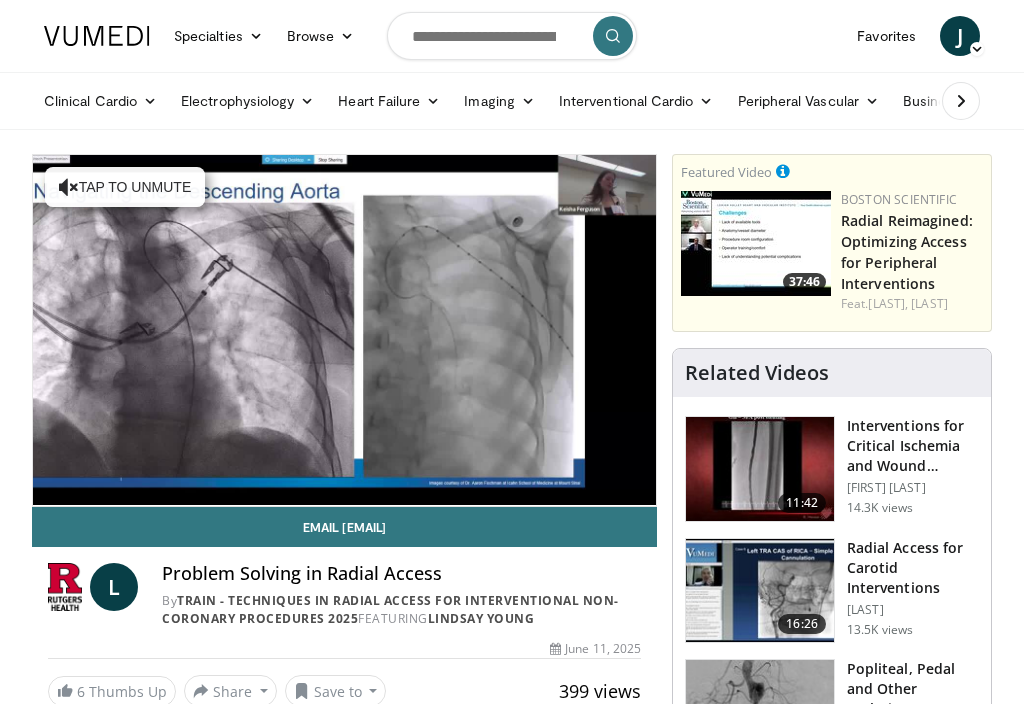 click on "Popliteal, Pedal and Other Techniques to Improve Success in CLI: How…" at bounding box center [913, 689] 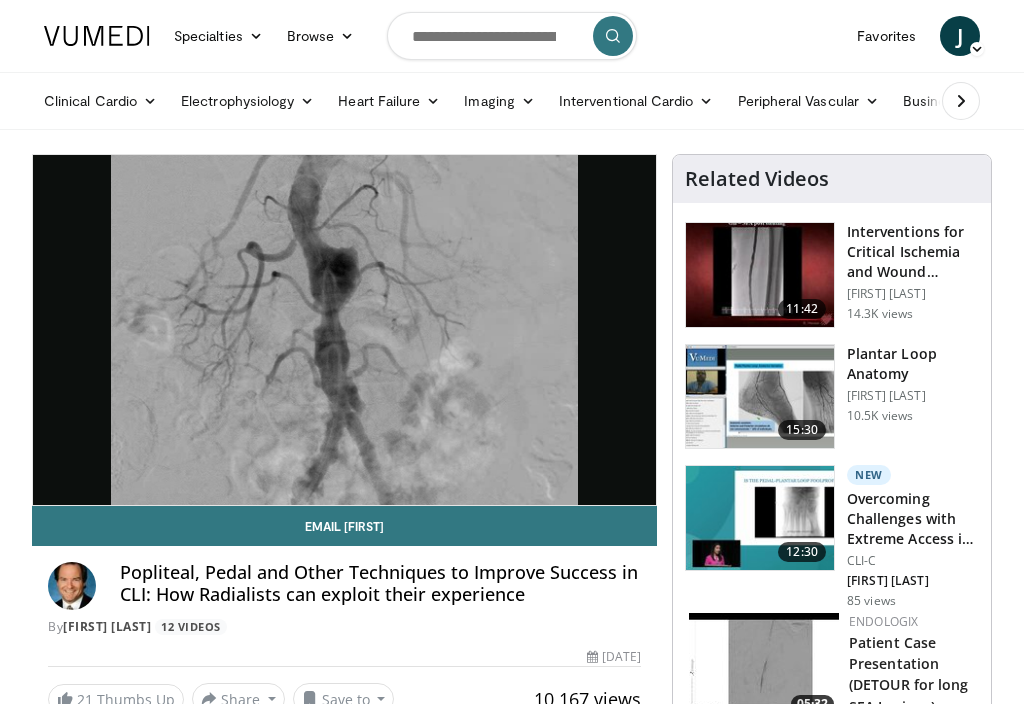 scroll, scrollTop: 0, scrollLeft: 0, axis: both 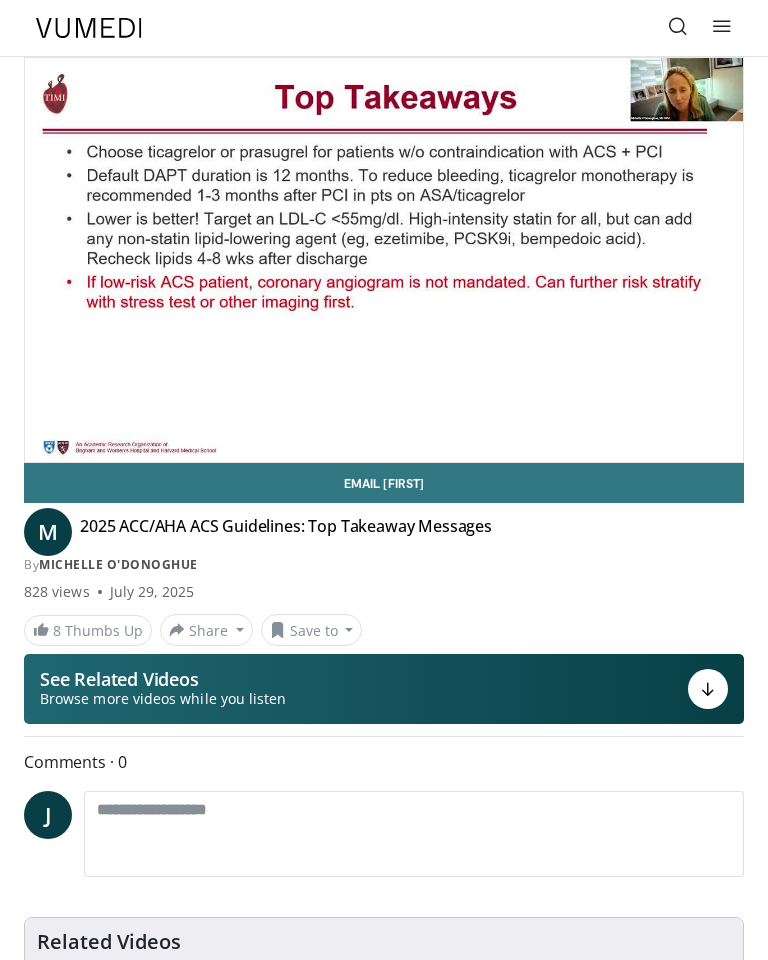 click on "Email
[FIRST]" at bounding box center [384, 483] 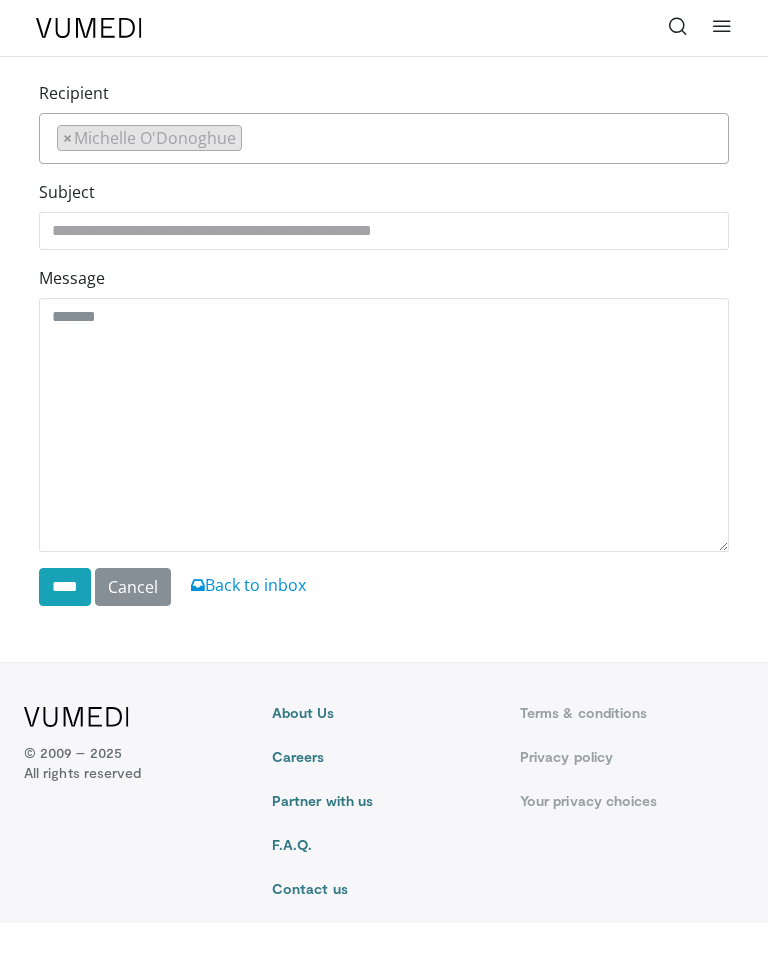 scroll, scrollTop: 0, scrollLeft: 0, axis: both 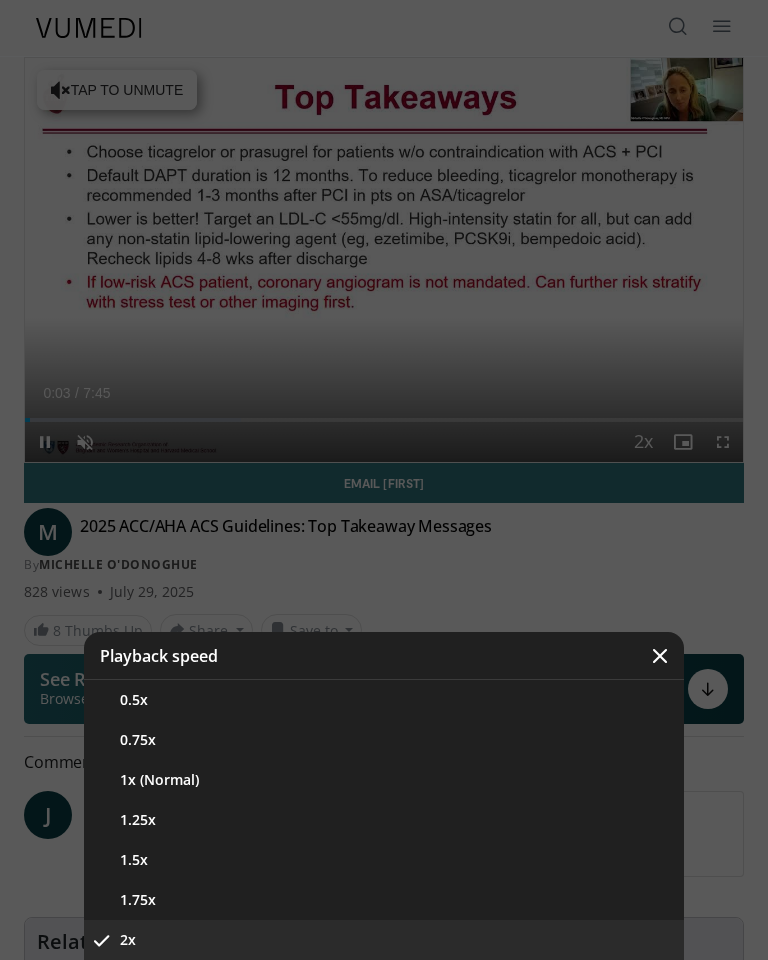 click on "1.25x" at bounding box center (384, 820) 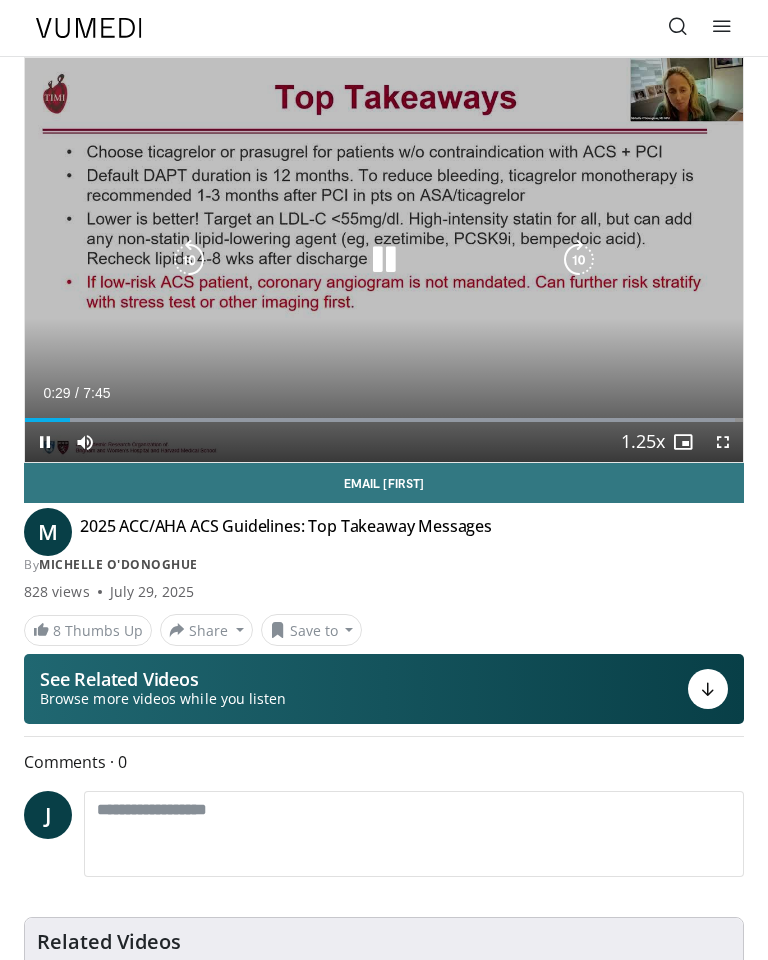 click on "10 seconds
Tap to unmute" at bounding box center [384, 260] 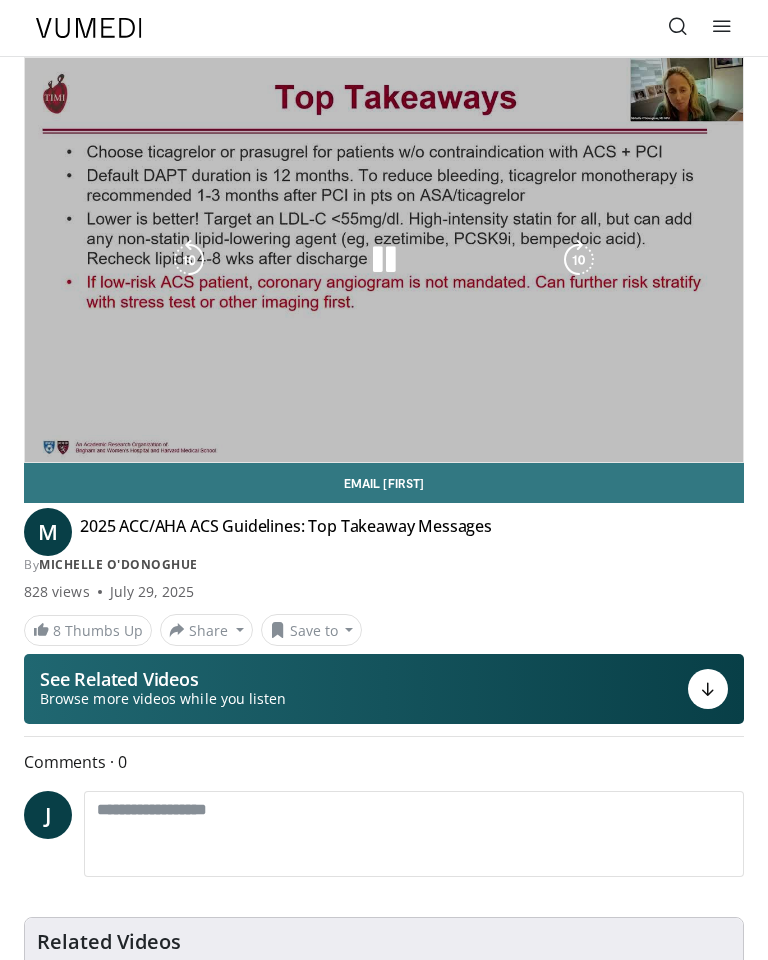 click on "828 views
[DATE]" at bounding box center [384, 592] 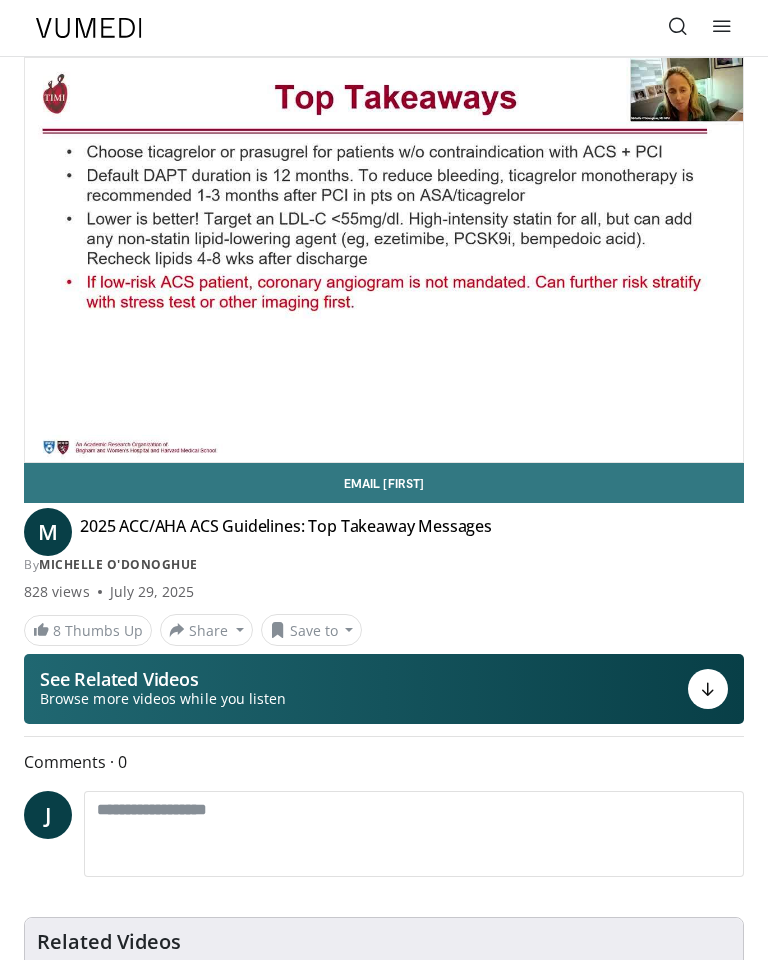 click on "Email
[FIRST]" at bounding box center [384, 483] 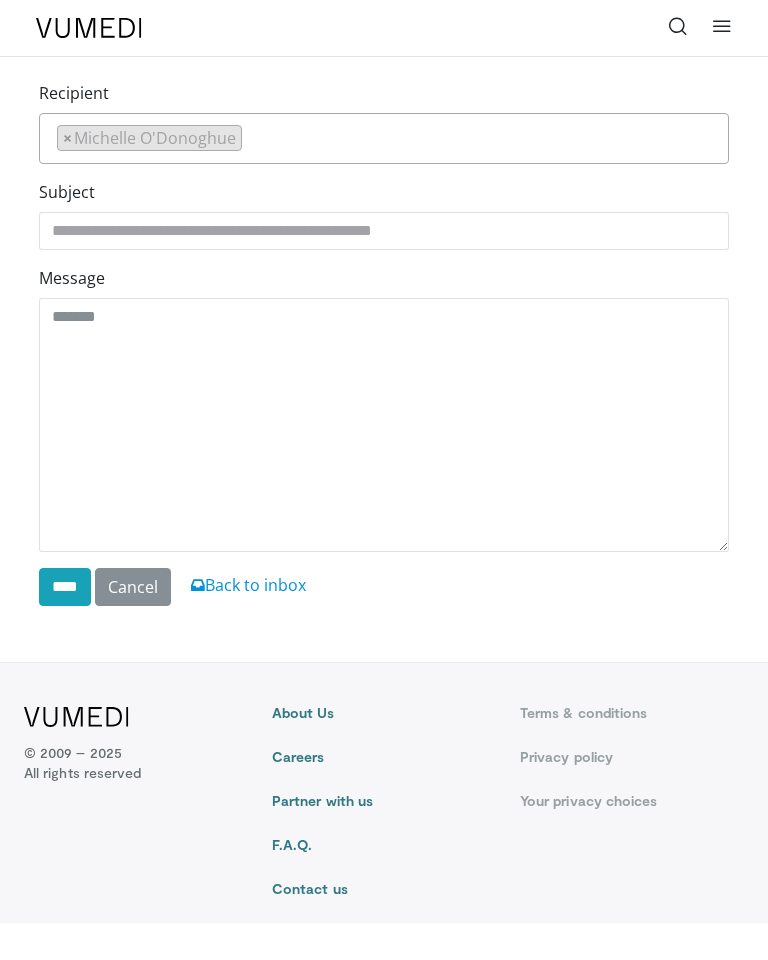 scroll, scrollTop: 0, scrollLeft: 0, axis: both 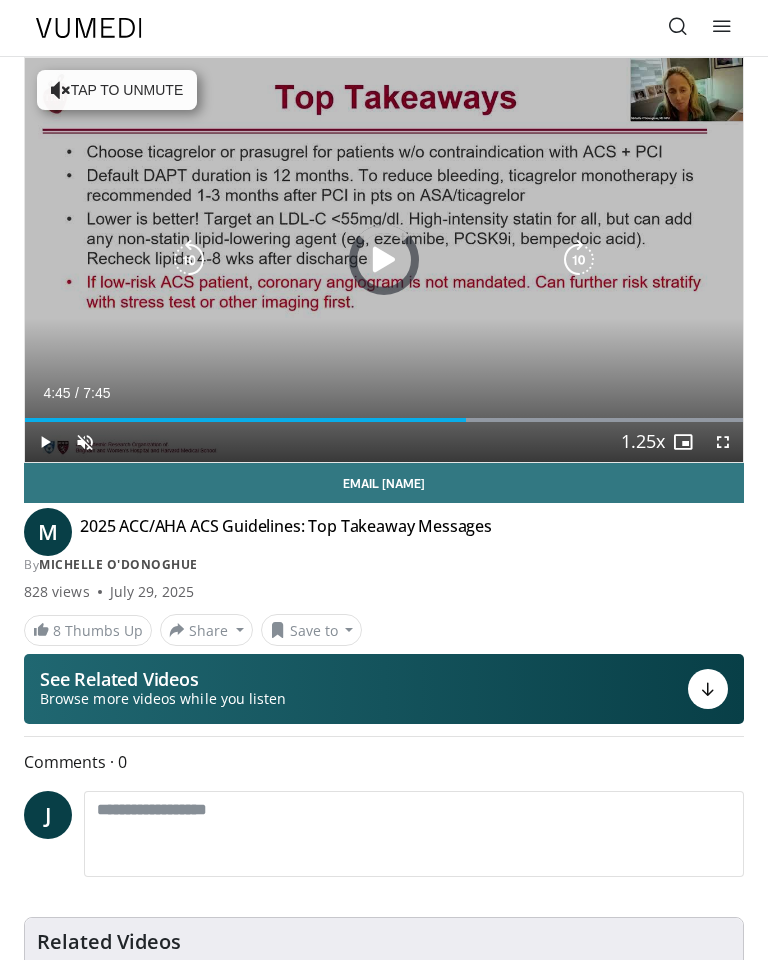 click at bounding box center (384, 420) 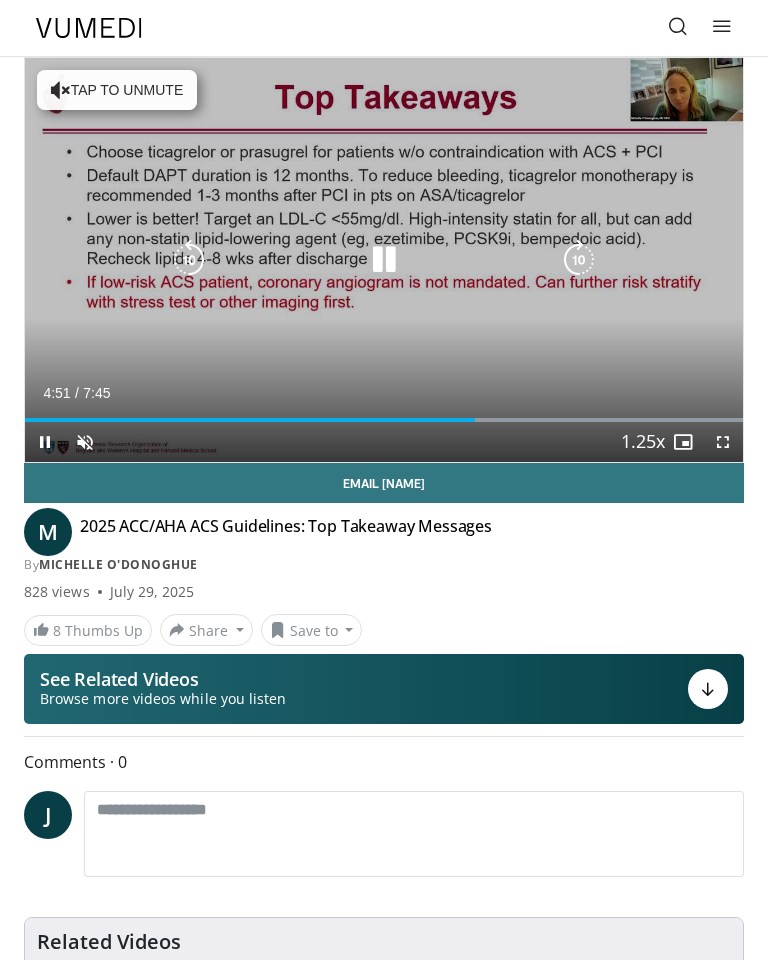 click at bounding box center (384, 420) 